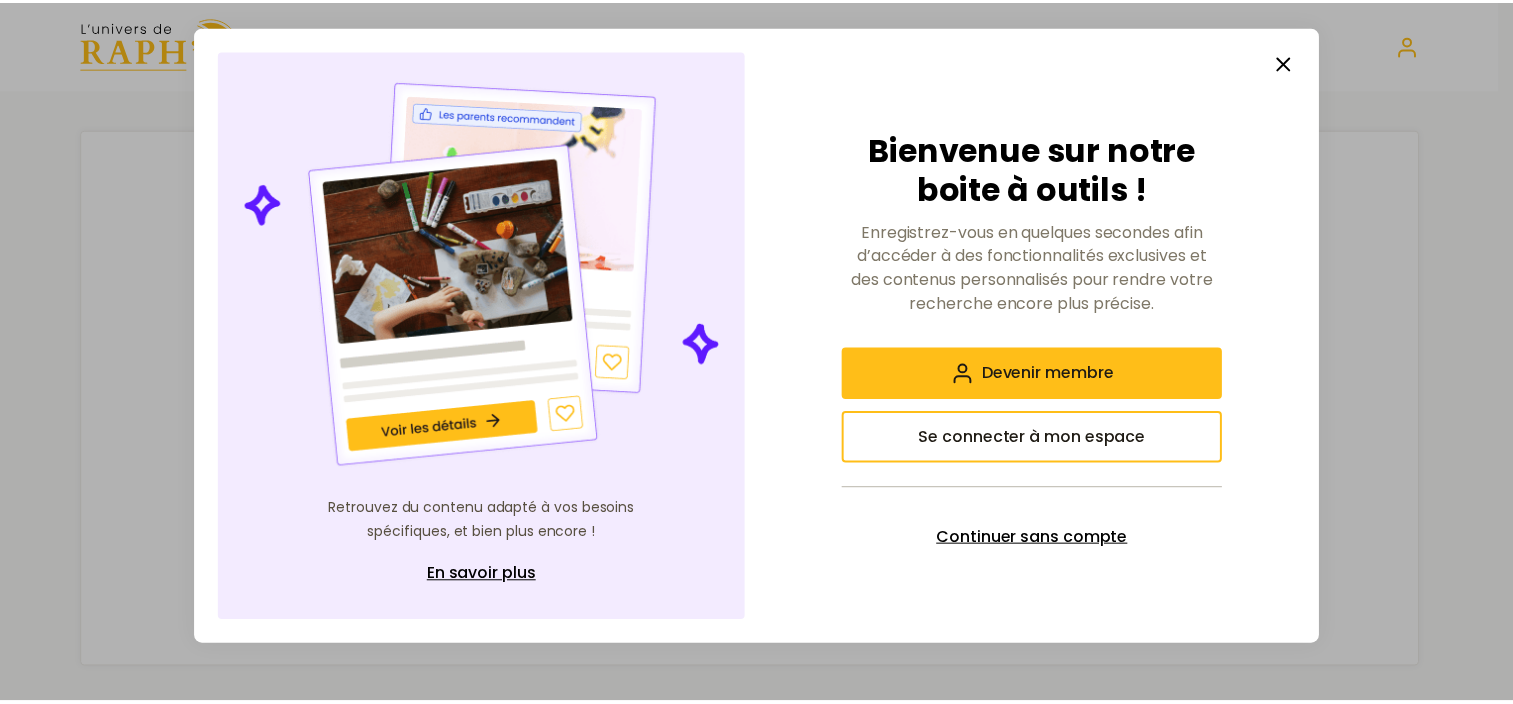 scroll, scrollTop: 0, scrollLeft: 0, axis: both 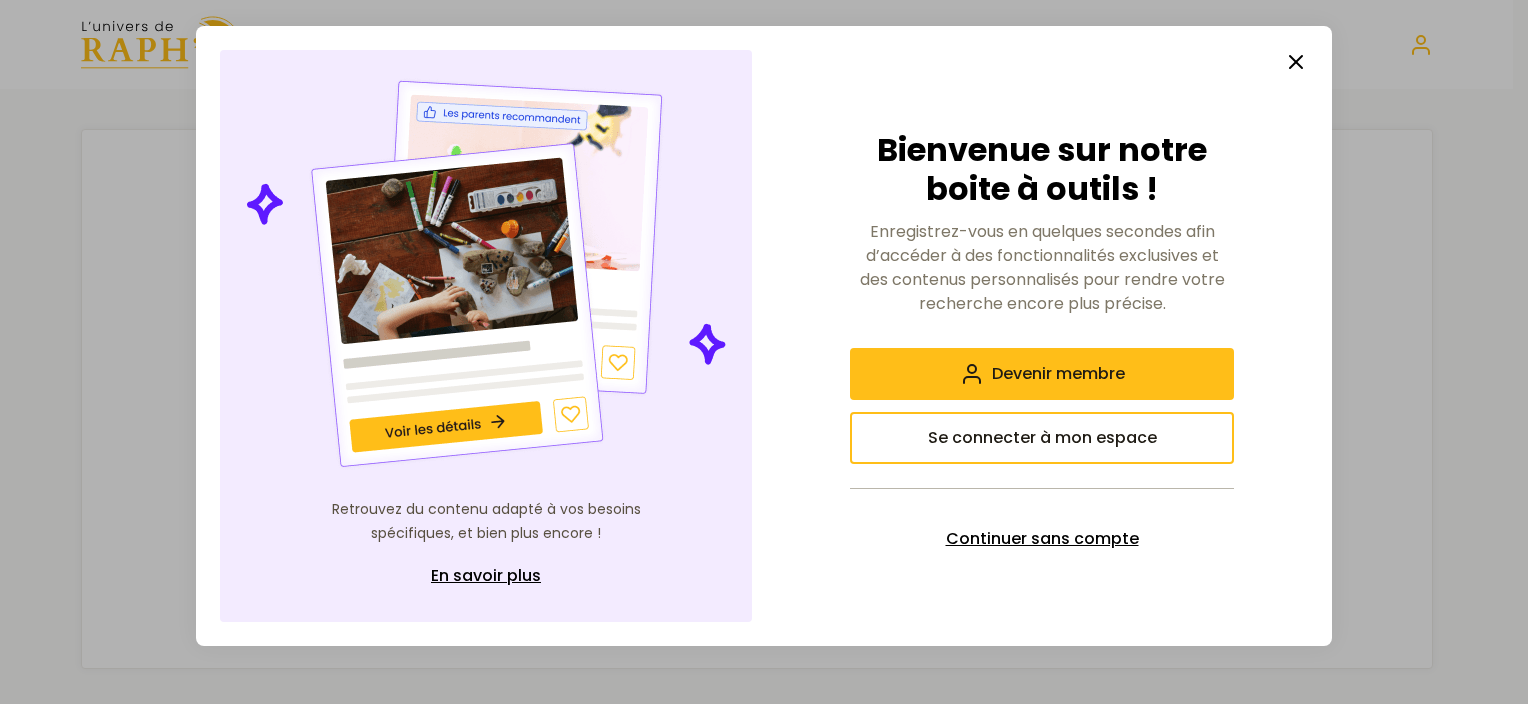 click on "Continuer sans compte" at bounding box center (1042, 539) 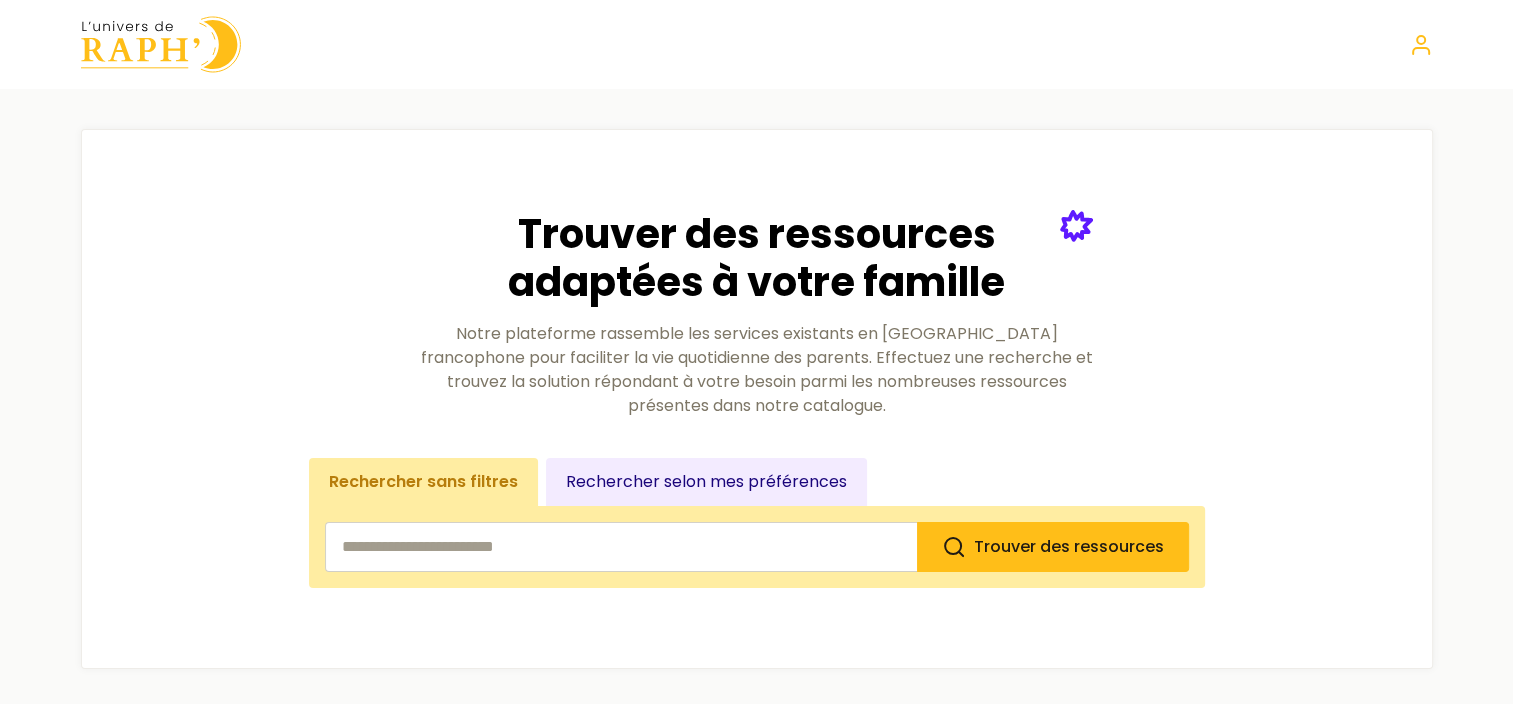 click on "Rechercher sans filtres" at bounding box center (423, 482) 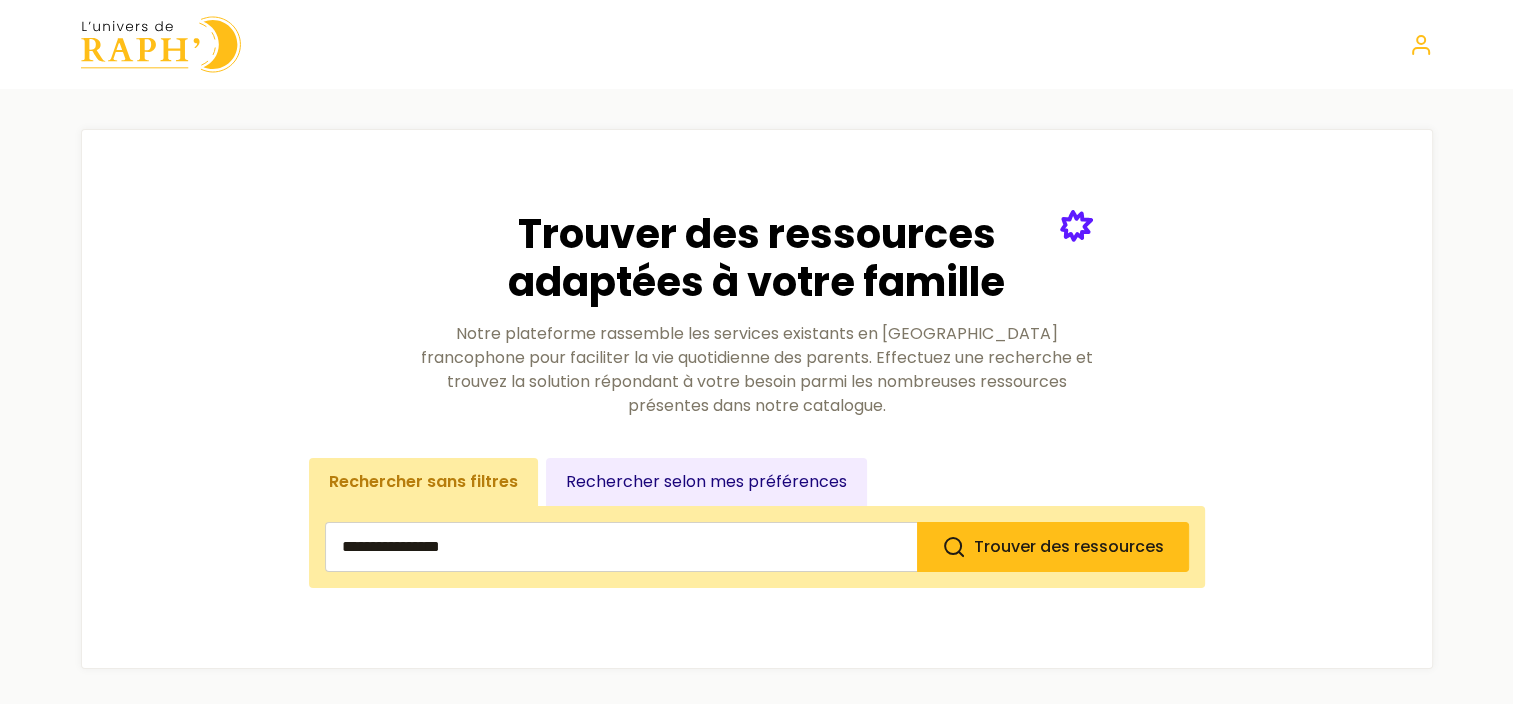 type on "**********" 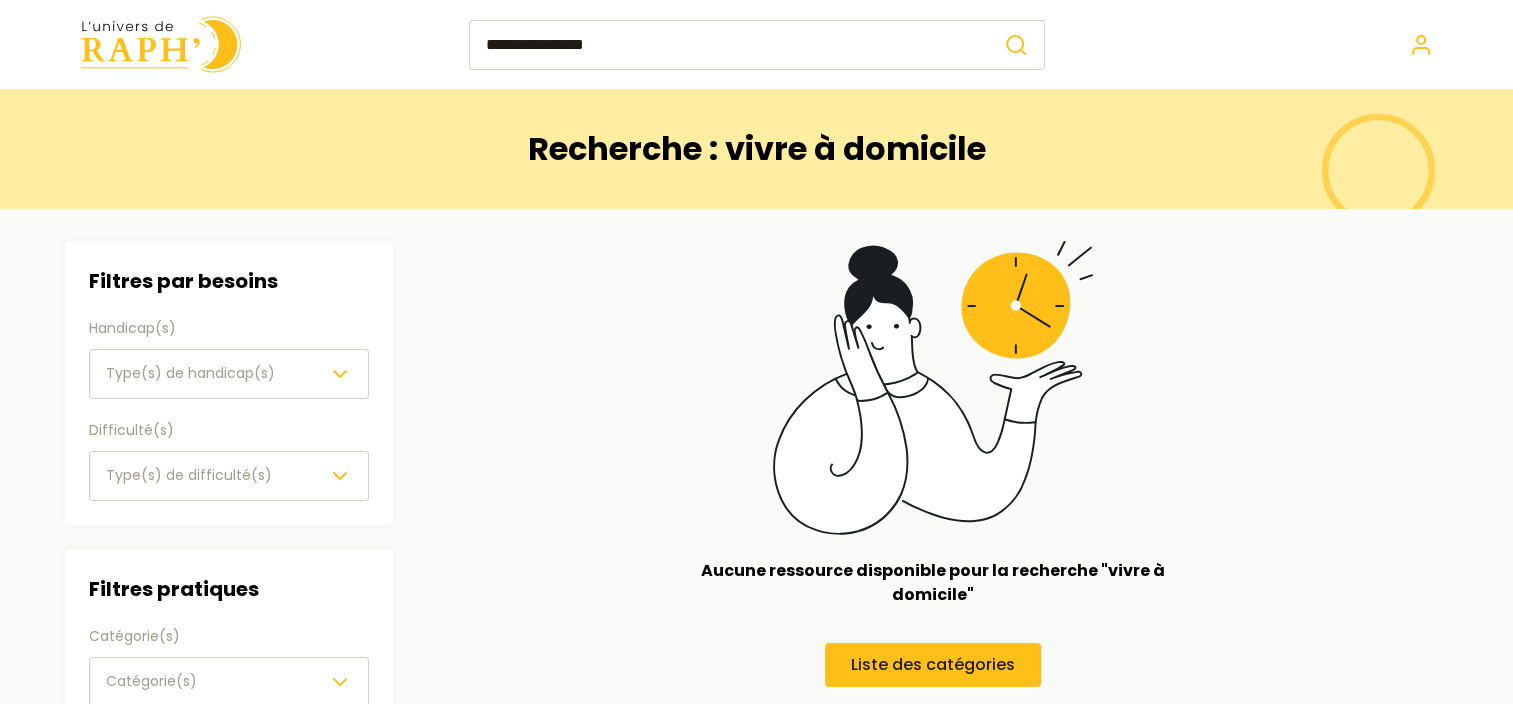 click 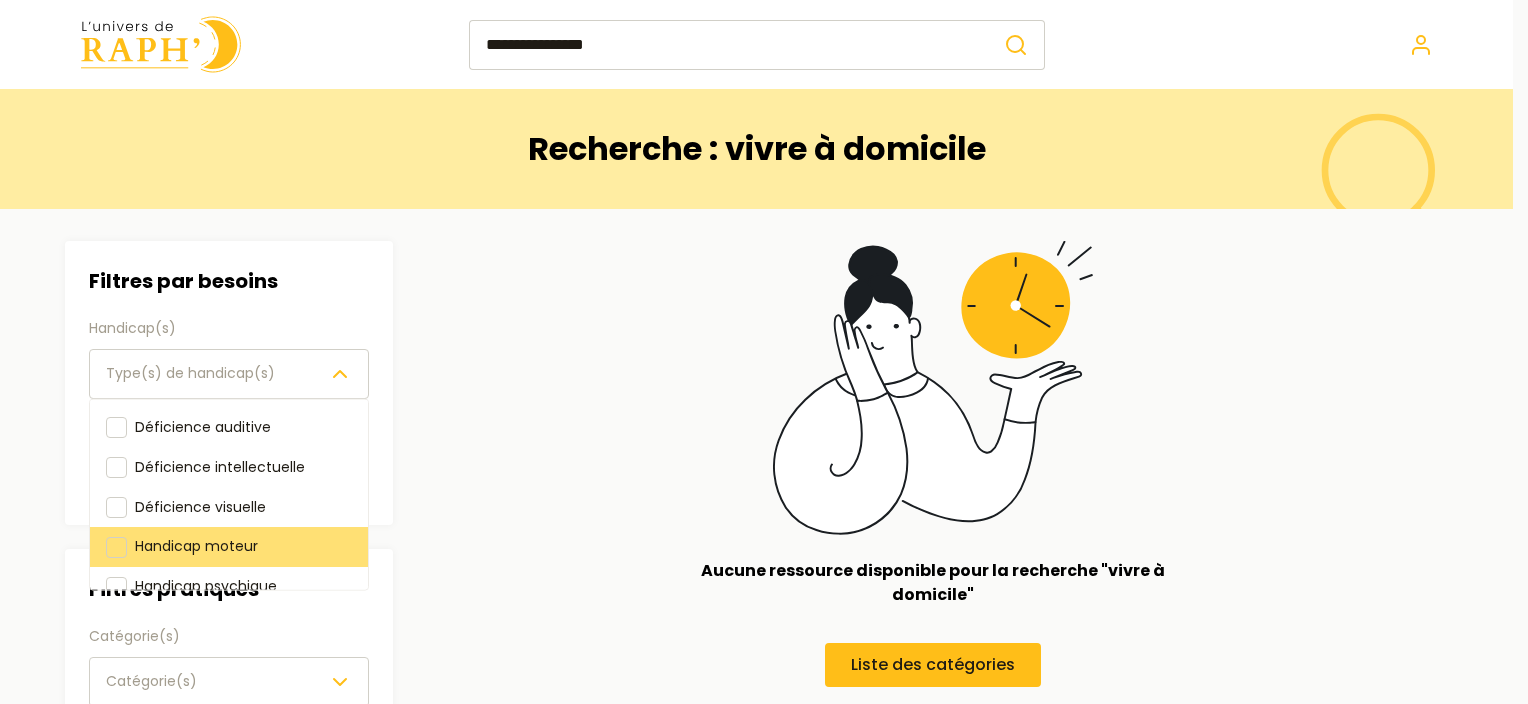 click at bounding box center (116, 546) 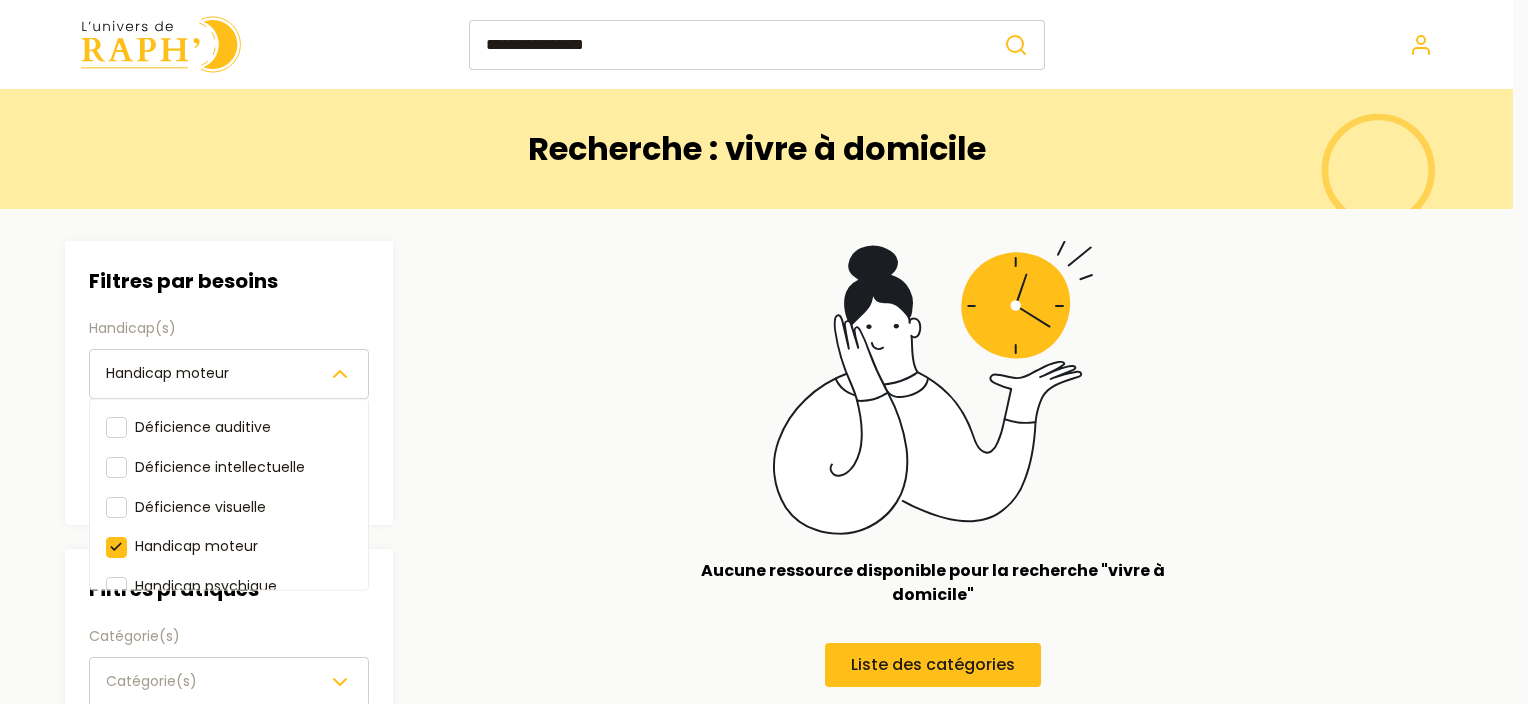click on "Filtres par besoins Handicap(s) Handicap moteur Déficience auditive Déficience intellectuelle Déficience visuelle Handicap moteur Handicap psychique IMC Polyhandicap SMA (Amyotrophie spinale) Syndrome génétique Trisomie 21 Troubles d'apprentissages TSA (Autisme) X fragile Difficulté(s) Type(s) de difficulté(s) Filtres pratiques Catégorie(s) Catégorie(s) Localisation Choisir une province Age Disponibilité Disponibilité(s)" at bounding box center [229, 638] 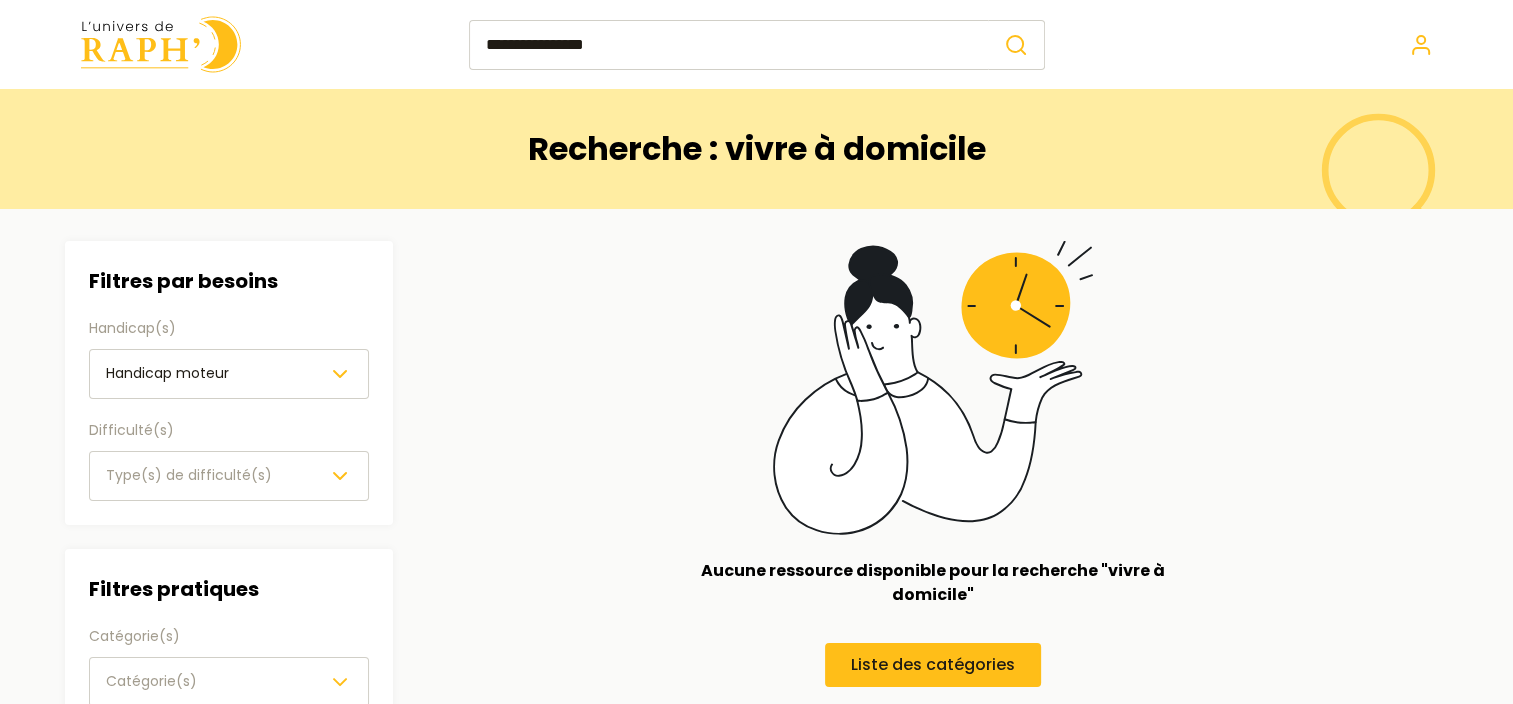click 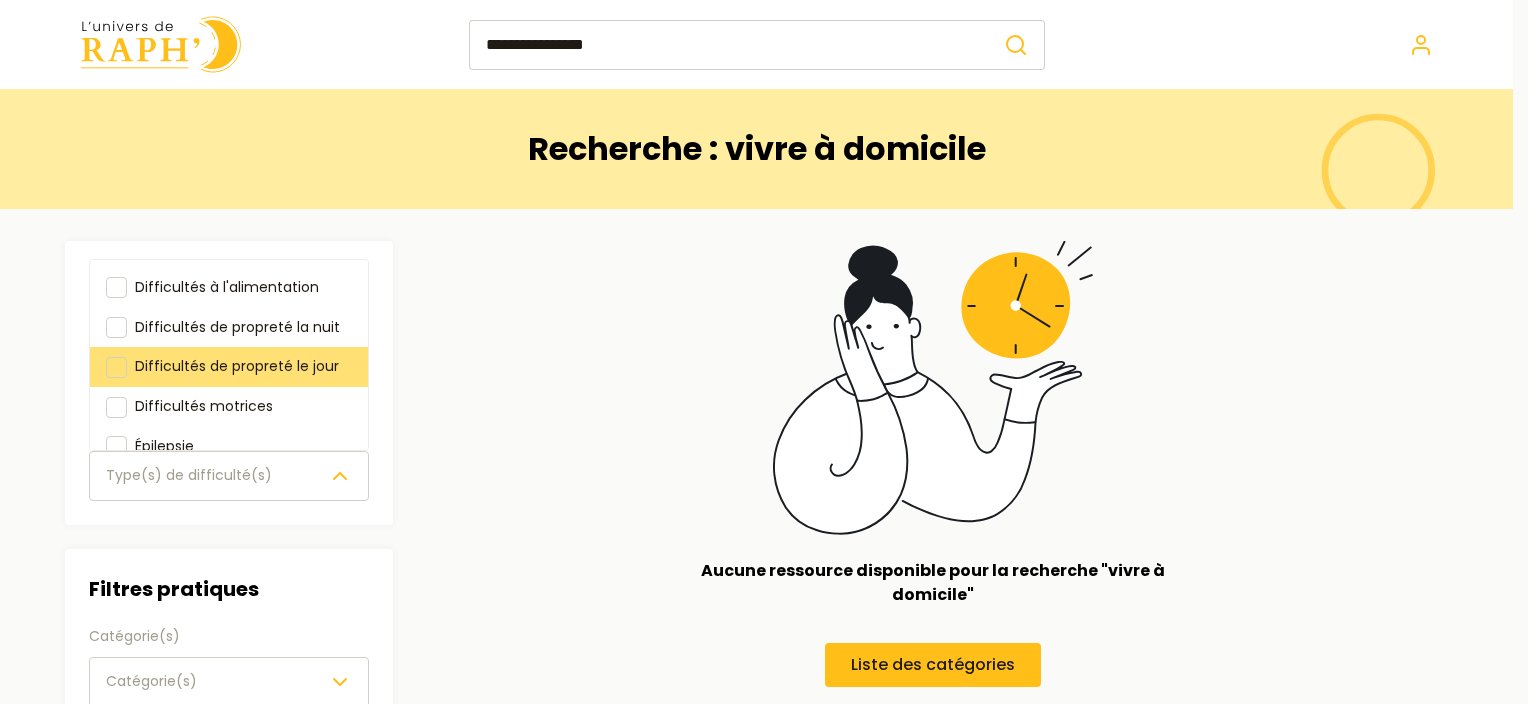 click at bounding box center (116, 367) 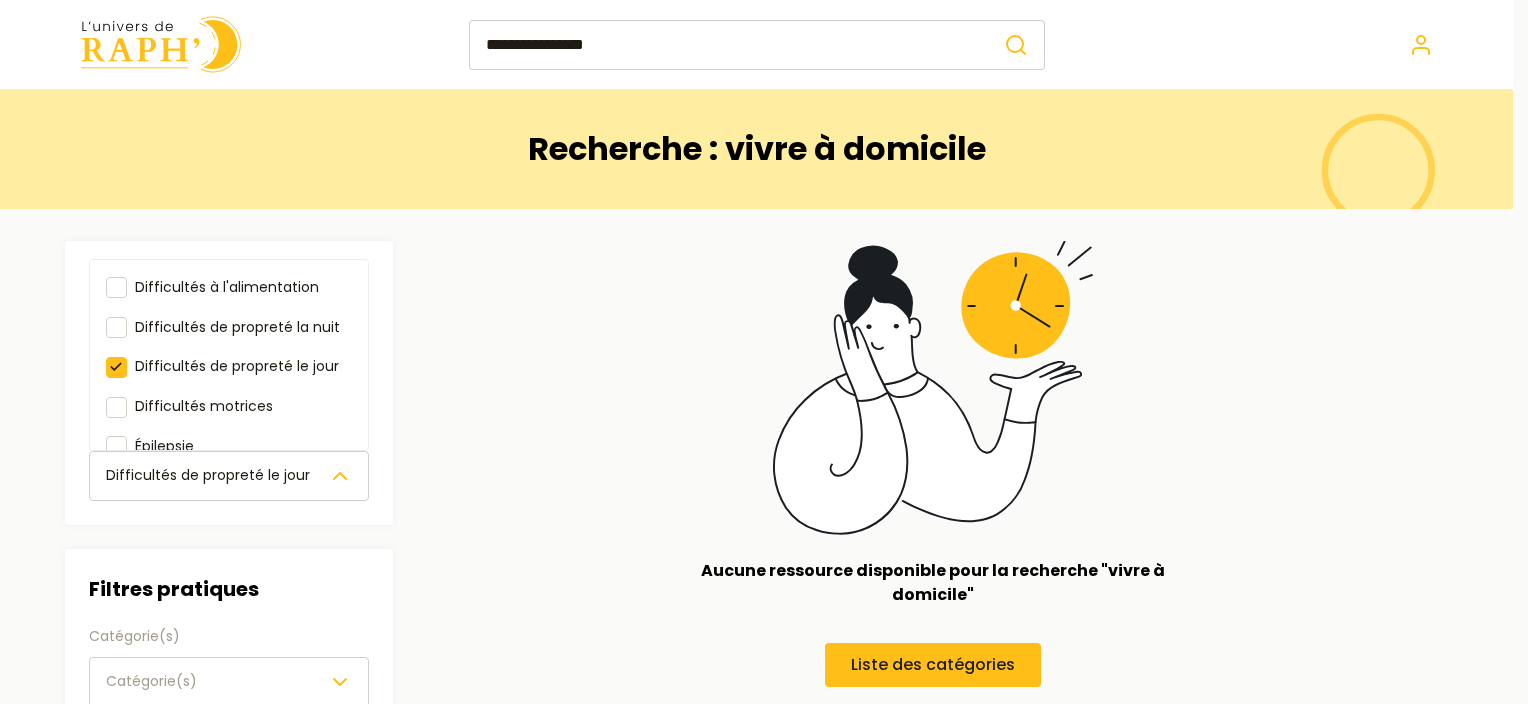 click on "Filtres par besoins Handicap(s) Handicap moteur Difficulté(s) Difficultés de propreté le jour Difficultés à l'alimentation Difficultés de propreté la nuit Difficultés de propreté le jour Difficultés motrices Épilepsie Hypersensibilité Prise de médicaments Soins médicaux particuliers TDAH Utilisation d'une communication améliorée alternative Filtres pratiques Catégorie(s) Catégorie(s) Localisation Choisir une province Age Disponibilité Disponibilité(s)" at bounding box center (229, 638) 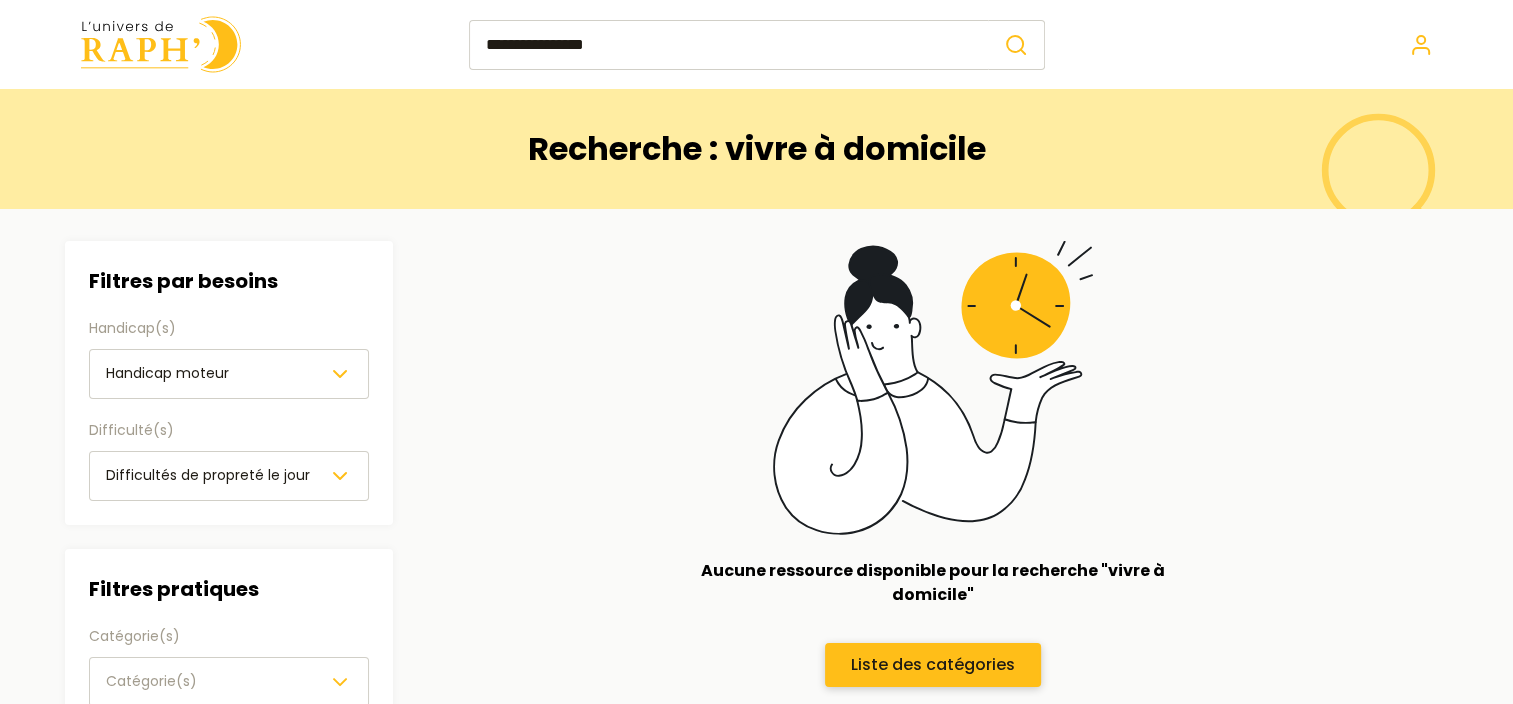 click on "Liste des catégories" at bounding box center (933, 665) 